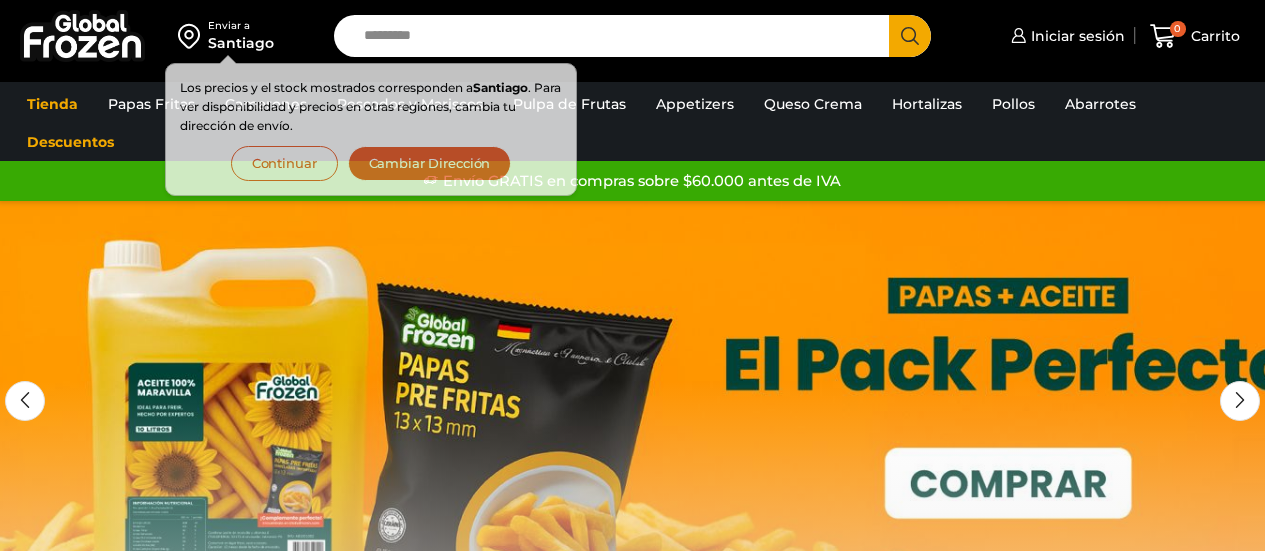scroll, scrollTop: 0, scrollLeft: 0, axis: both 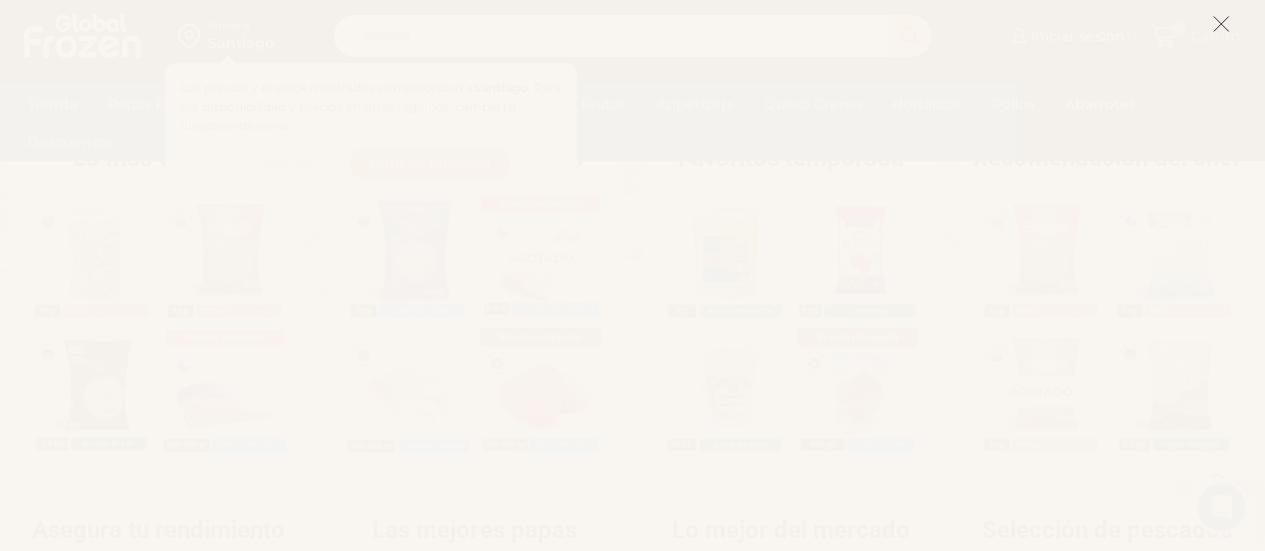 click 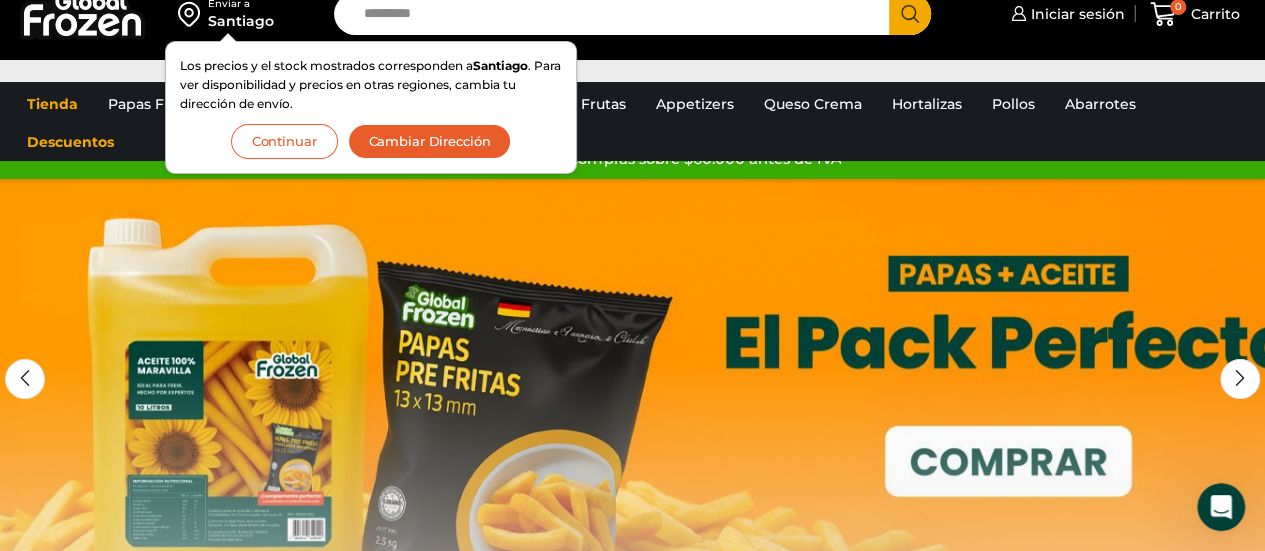 scroll, scrollTop: 0, scrollLeft: 0, axis: both 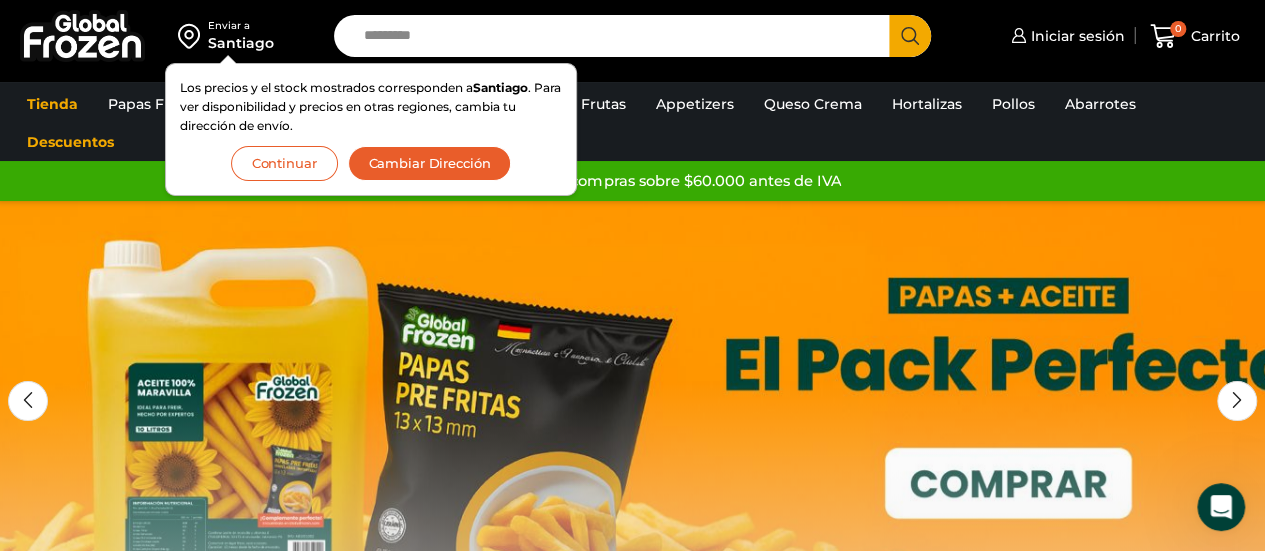 click on "Los precios y el stock mostrados corresponden a  Santiago . Para ver disponibilidad y precios en otras regiones, cambia tu dirección de envío.
Continuar Cambiar Dirección" at bounding box center (371, 129) 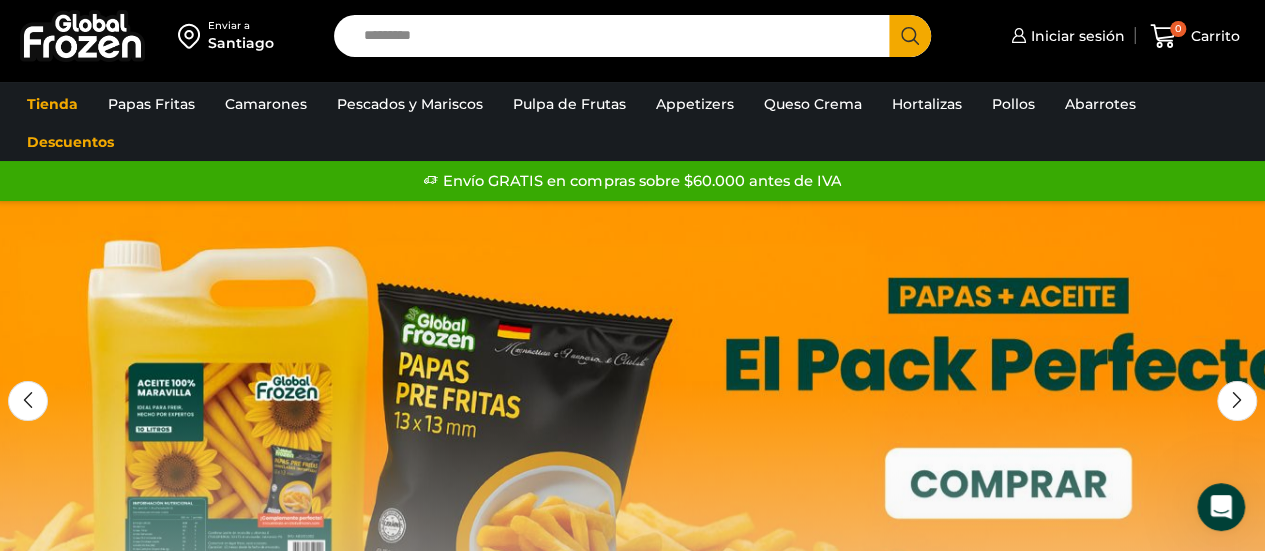 click on "Enviar a" at bounding box center (241, 26) 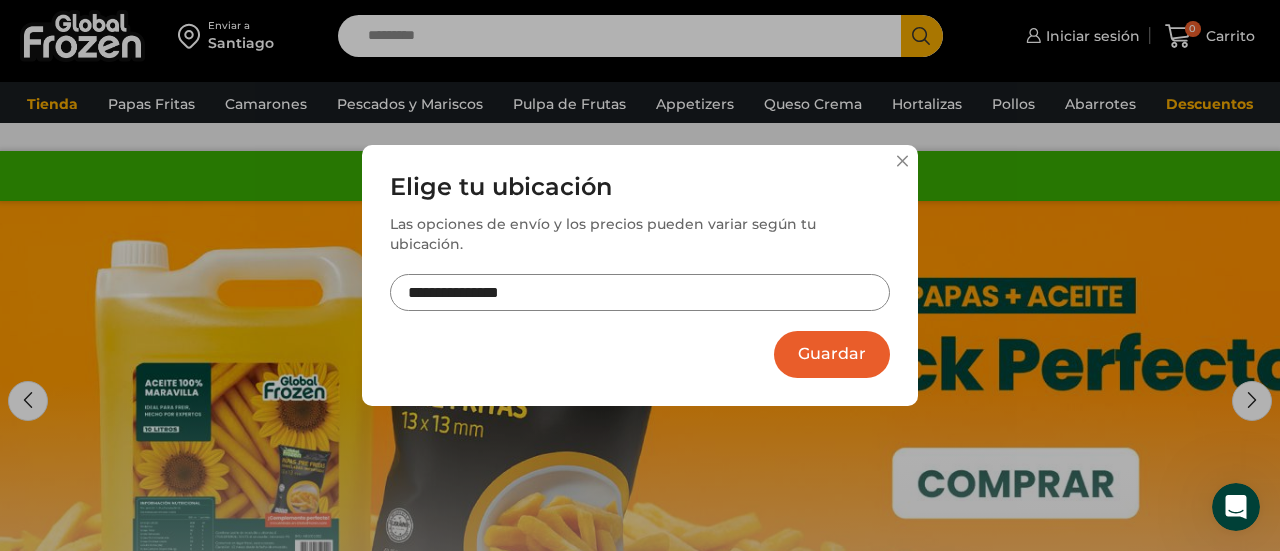 click on "**********" at bounding box center (640, 292) 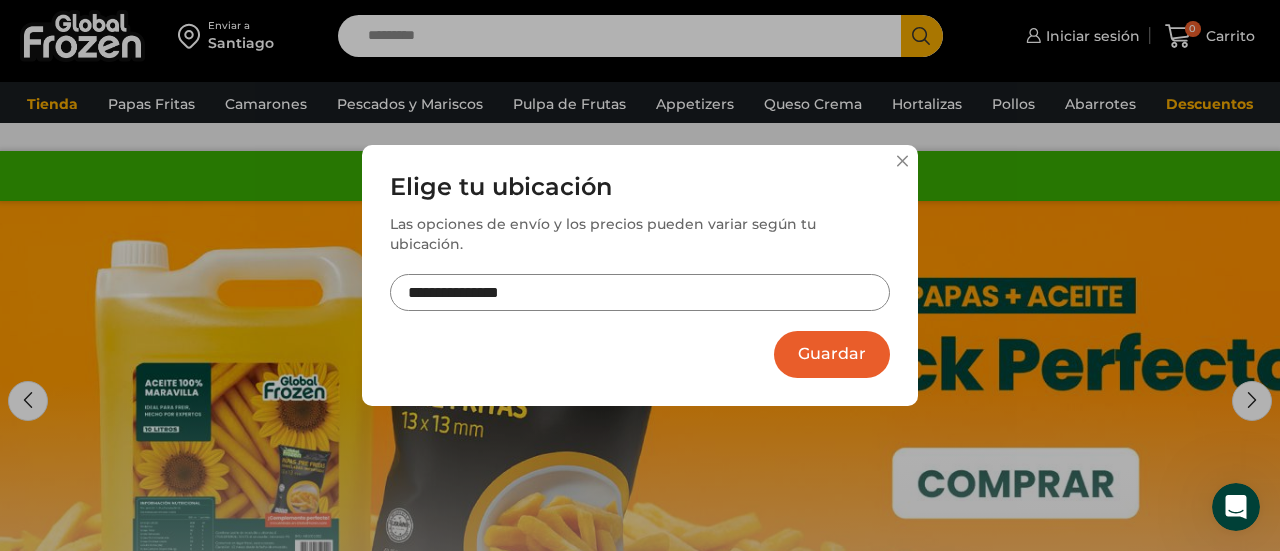 click on "**********" at bounding box center [640, 275] 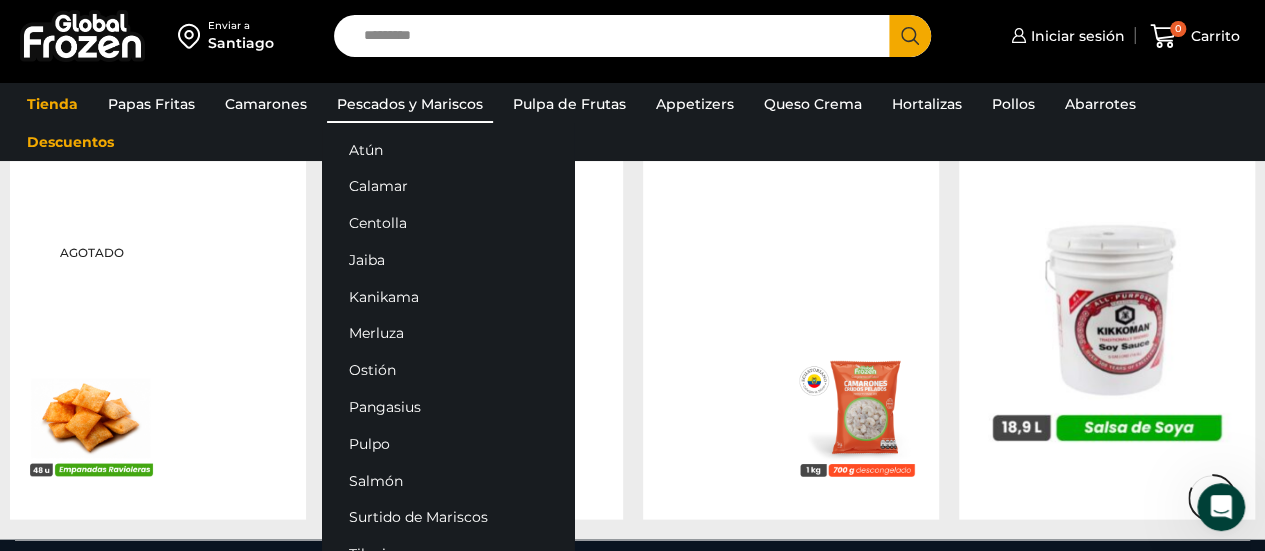 scroll, scrollTop: 1864, scrollLeft: 0, axis: vertical 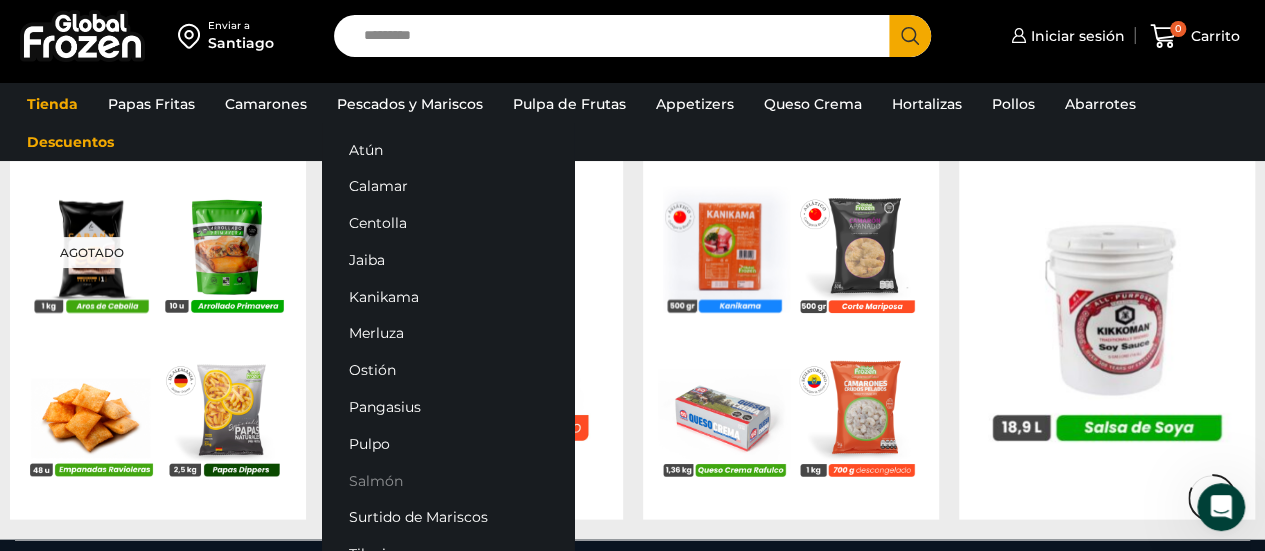 click on "Salmón" at bounding box center [448, 480] 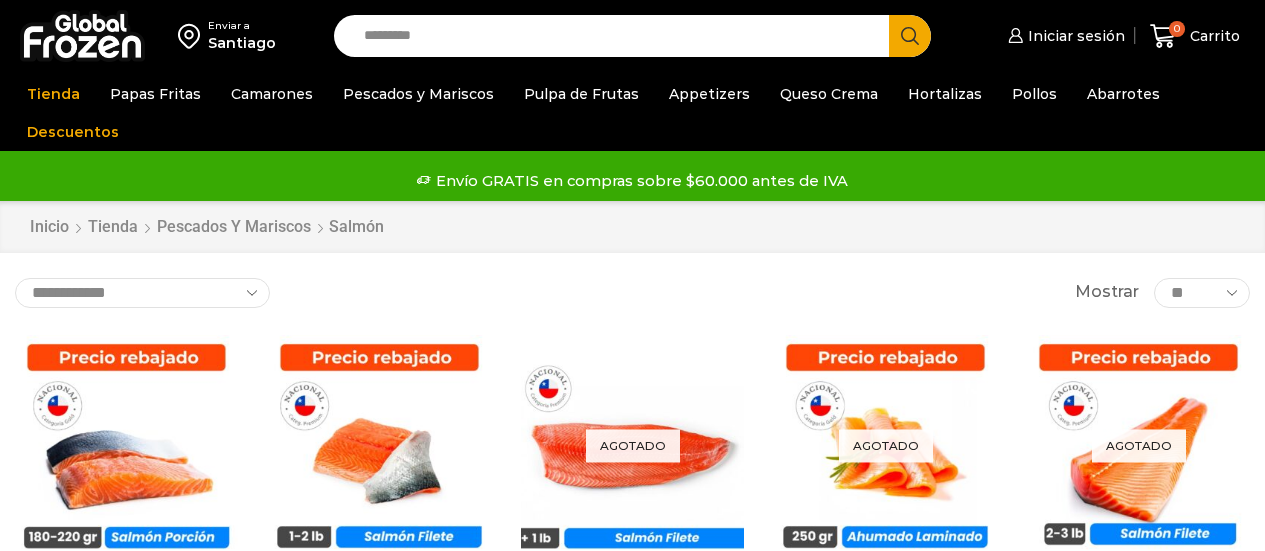 scroll, scrollTop: 0, scrollLeft: 0, axis: both 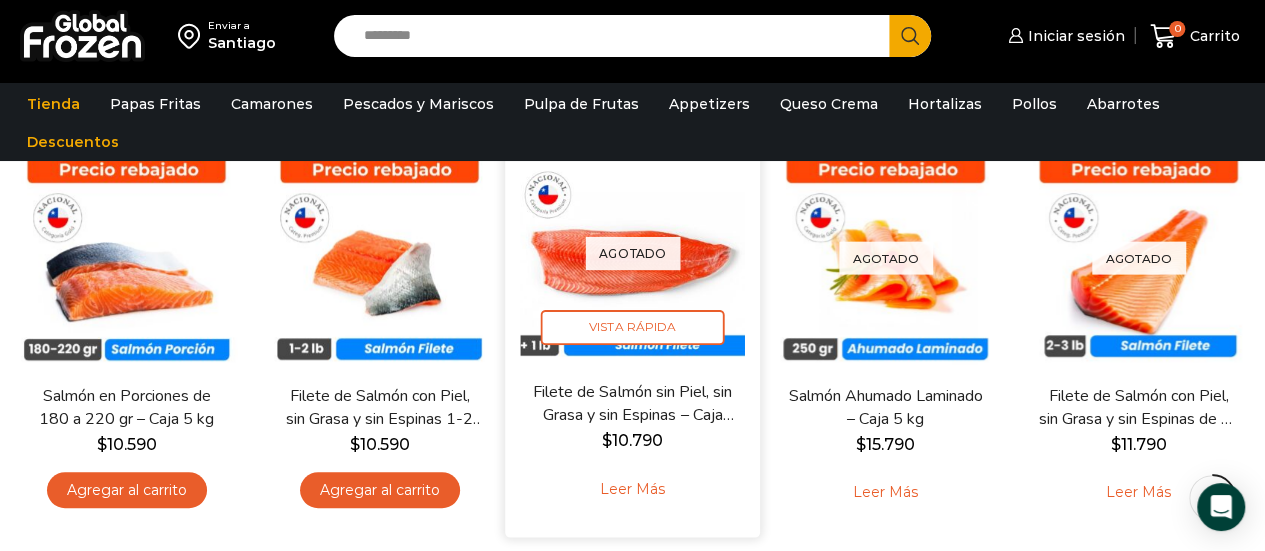 click on "Leer más" at bounding box center (632, 489) 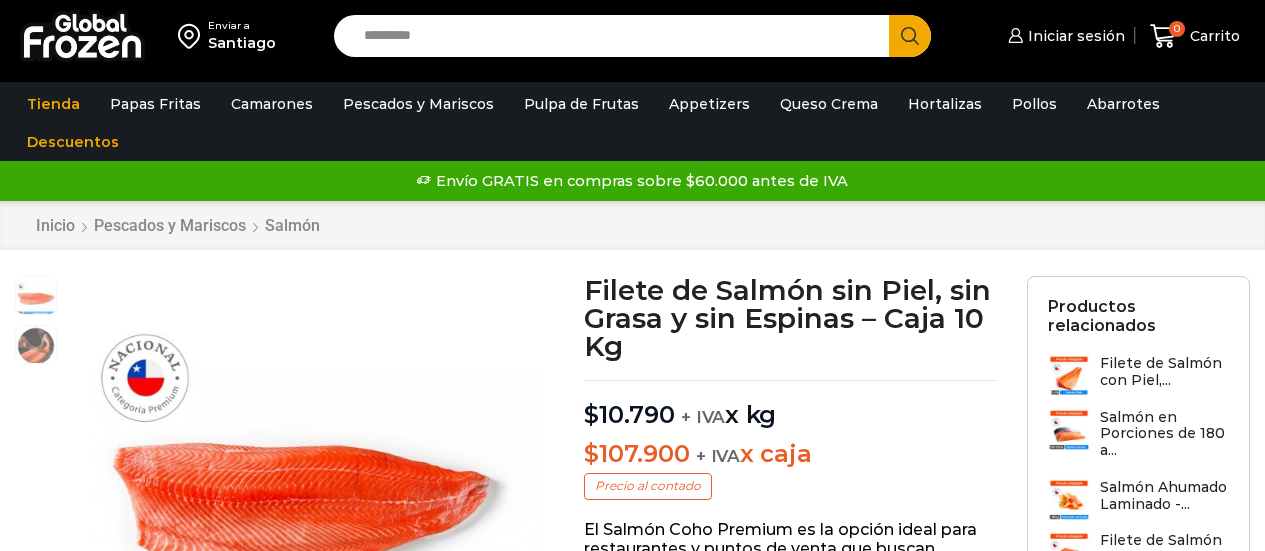 scroll, scrollTop: 0, scrollLeft: 0, axis: both 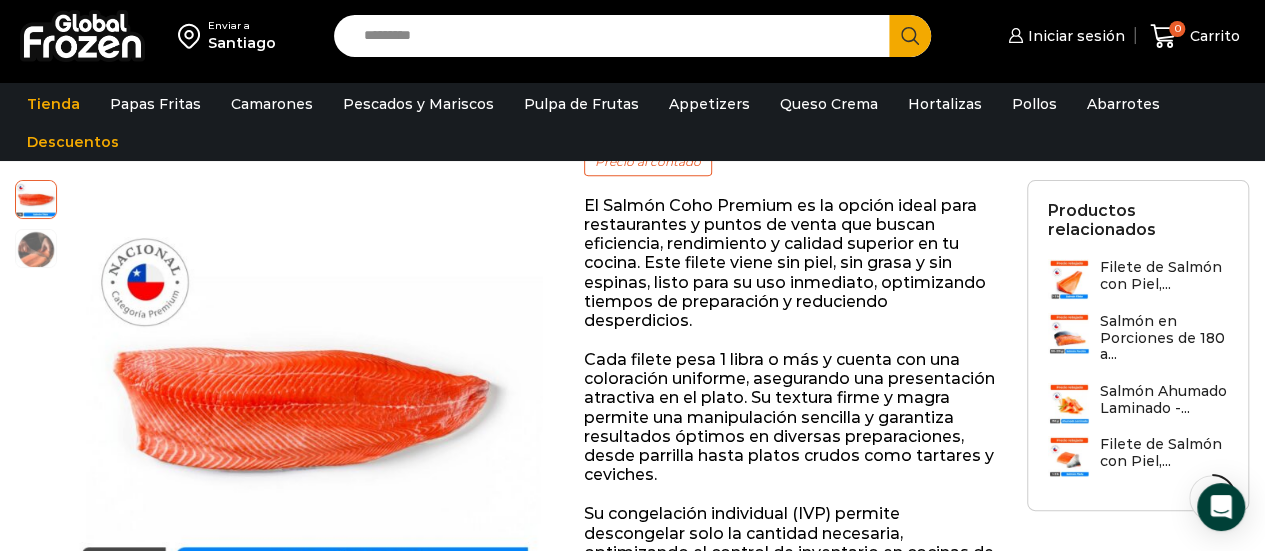 click on "Cada filete pesa 1 libra o más y cuenta con una coloración uniforme, asegurando una presentación atractiva en el plato. Su textura firme y magra permite una manipulación sencilla y garantiza resultados óptimos en diversas preparaciones, desde parrilla hasta platos crudos como tartares y ceviches." at bounding box center (790, 417) 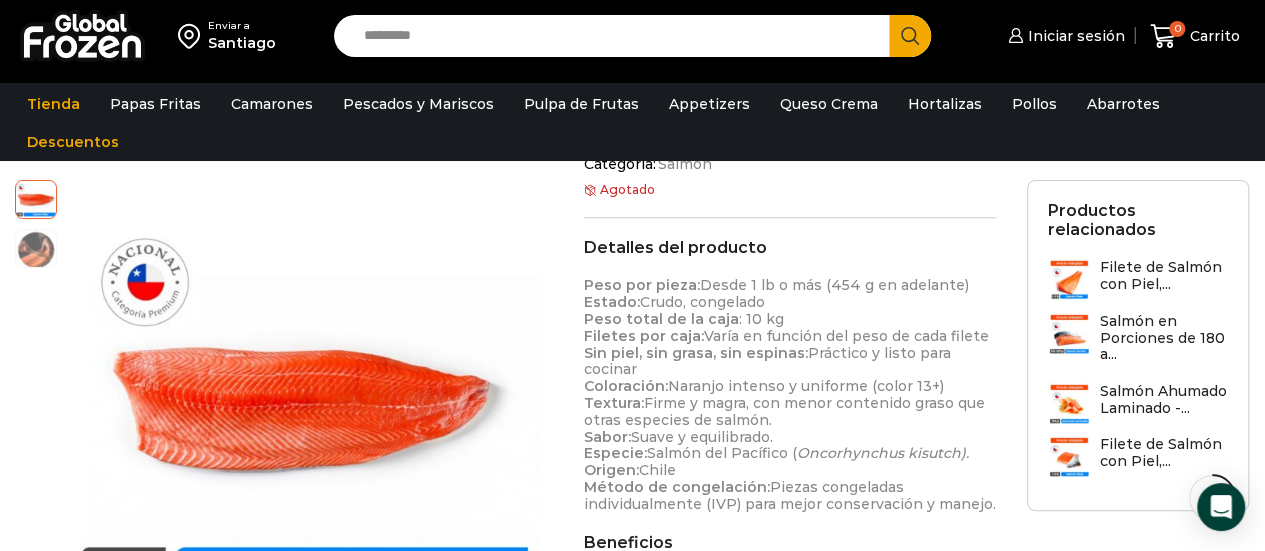 scroll, scrollTop: 799, scrollLeft: 0, axis: vertical 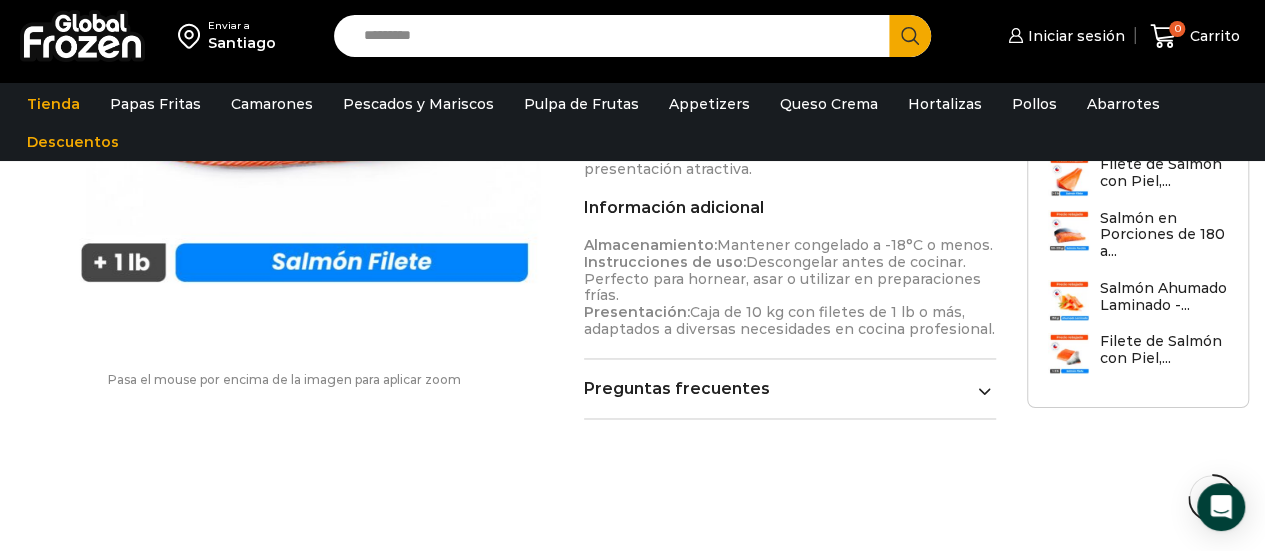 click on "Preguntas frecuentes
¿Cómo debo almacenar este producto?
Mantener congelado a -18°C o menos para preservar su calidad.
¿Cuál es el tamaño de los filetes?
Cada filete pesa entre 1-2 lb o más (mínimo 454 g).
¿Es necesario descongelarlo antes de usar?
Sí, se recomienda descongelarlo en refrigerador 12 horas antes de la preparación.
¿Cuántos filetes vienen en una caja?
La cantidad varía según el peso de cada filete, pero el peso total de la caja es de 10 kg.
¿Para qué preparaciones es ideal?
Perfecto para hornear, asar a la parrilla, cocinar al sartén o utilizar en preparaciones frías como tartares y ceviches." at bounding box center [790, 399] 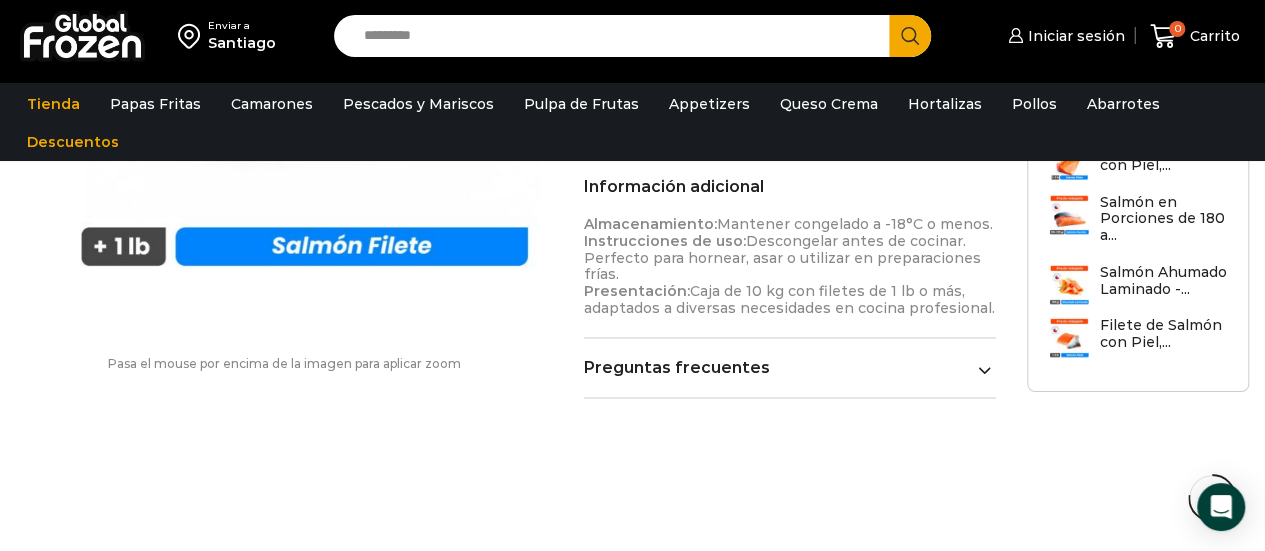 click on "Preguntas frecuentes
¿Cómo debo almacenar este producto?
Mantener congelado a -18°C o menos para preservar su calidad.
¿Cuál es el tamaño de los filetes?
Cada filete pesa entre 1-2 lb o más (mínimo 454 g).
¿Es necesario descongelarlo antes de usar?
Sí, se recomienda descongelarlo en refrigerador 12 horas antes de la preparación.
¿Cuántos filetes vienen en una caja?
La cantidad varía según el peso de cada filete, pero el peso total de la caja es de 10 kg.
¿Para qué preparaciones es ideal?
Perfecto para hornear, asar a la parrilla, cocinar al sartén o utilizar en preparaciones frías como tartares y ceviches." at bounding box center (790, 378) 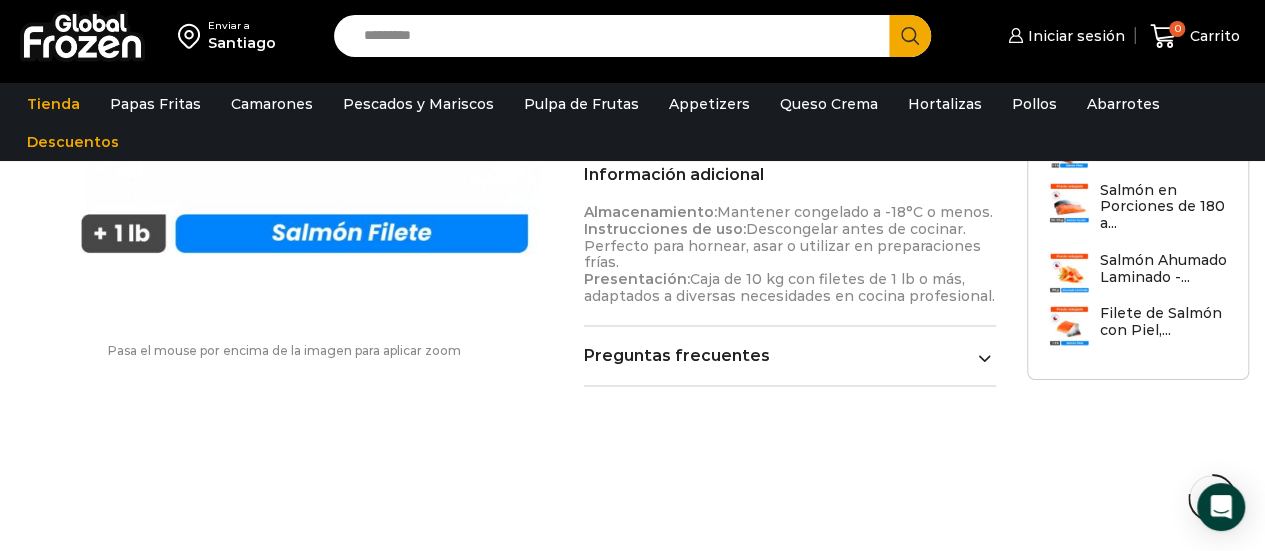 click on "Preguntas frecuentes" at bounding box center [790, 355] 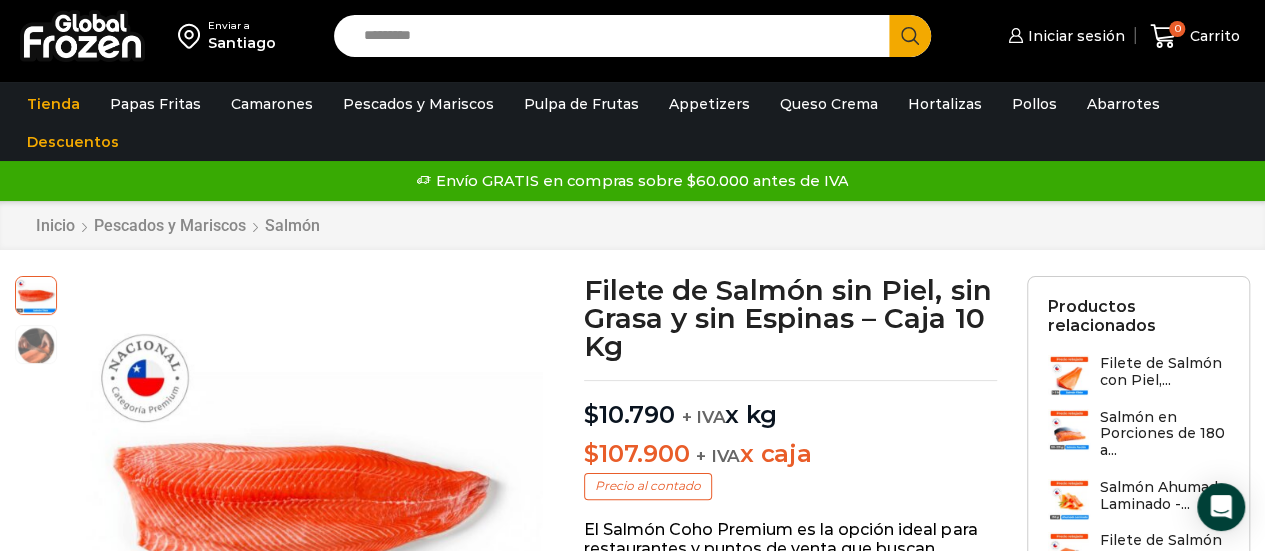 scroll, scrollTop: 0, scrollLeft: 0, axis: both 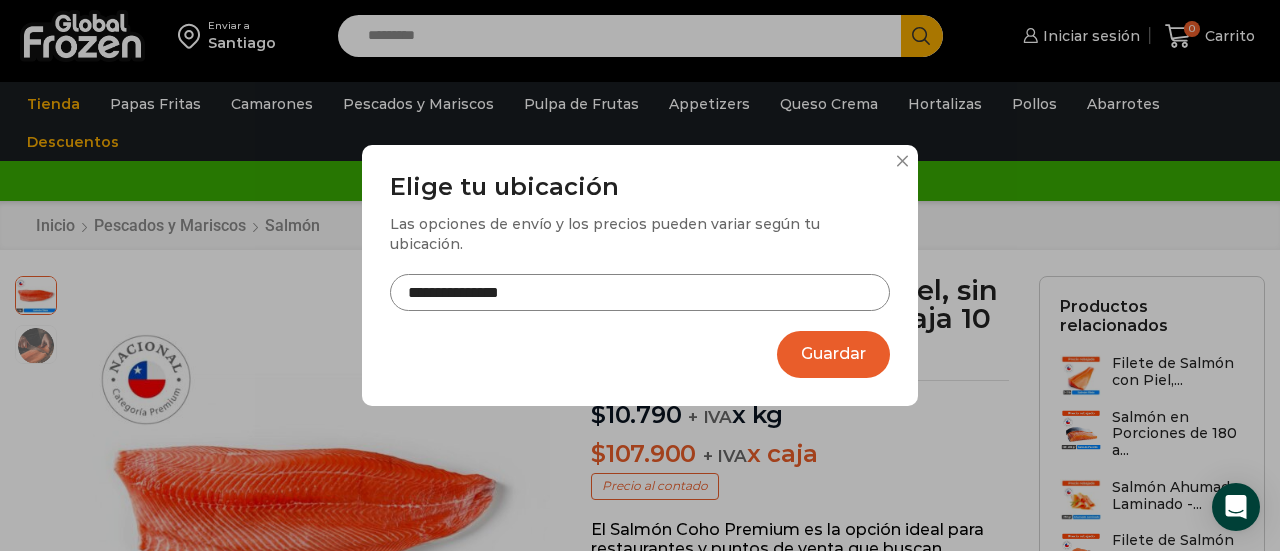click on "**********" at bounding box center [640, 292] 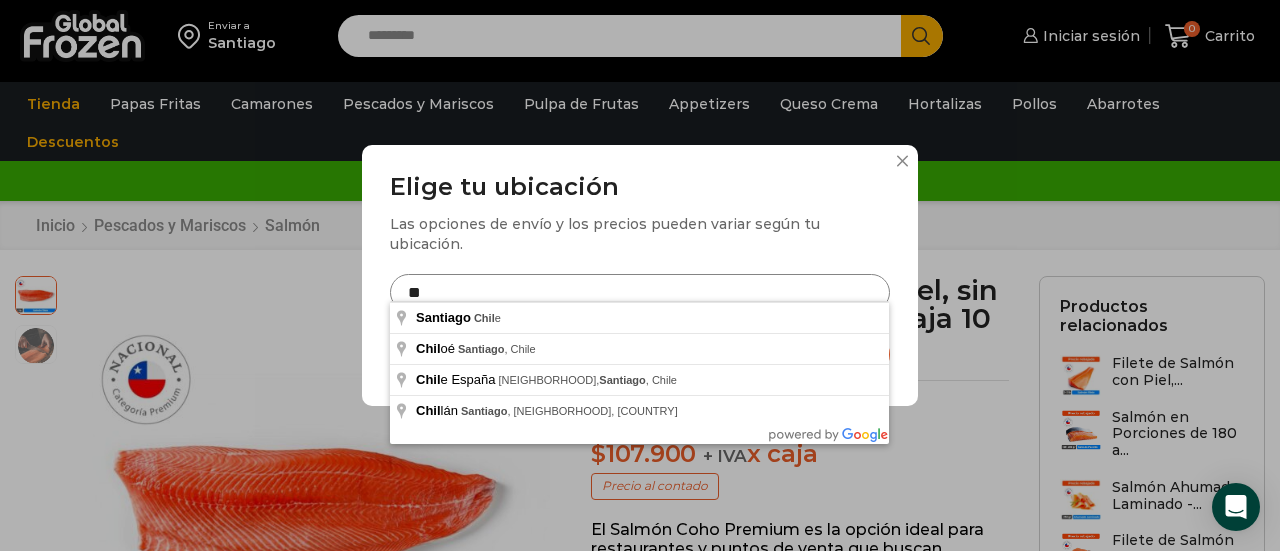 type on "*" 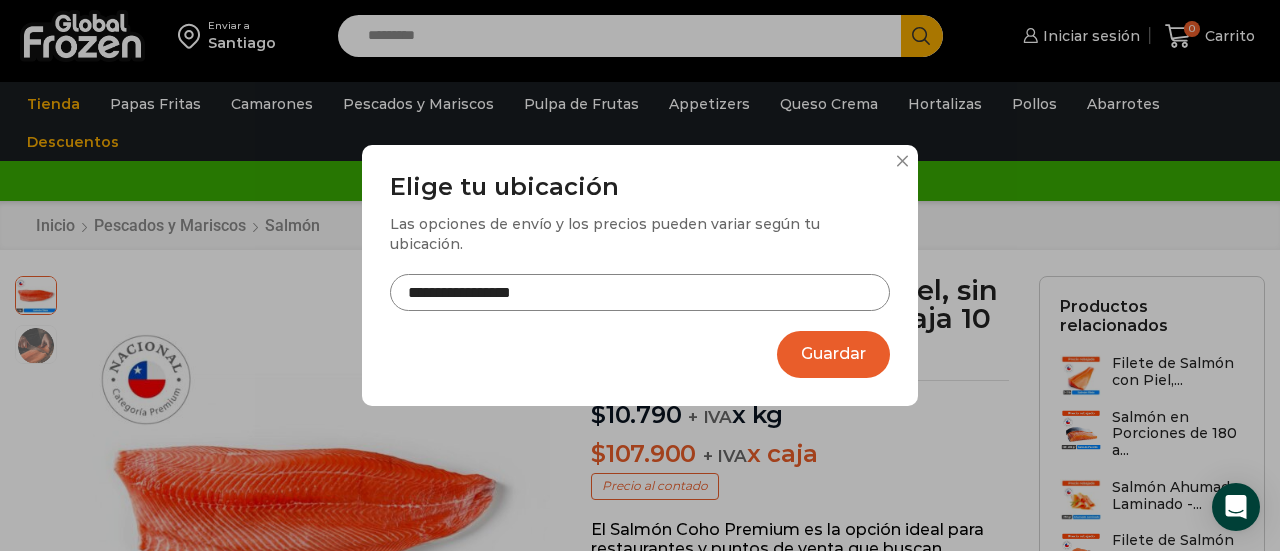type on "**********" 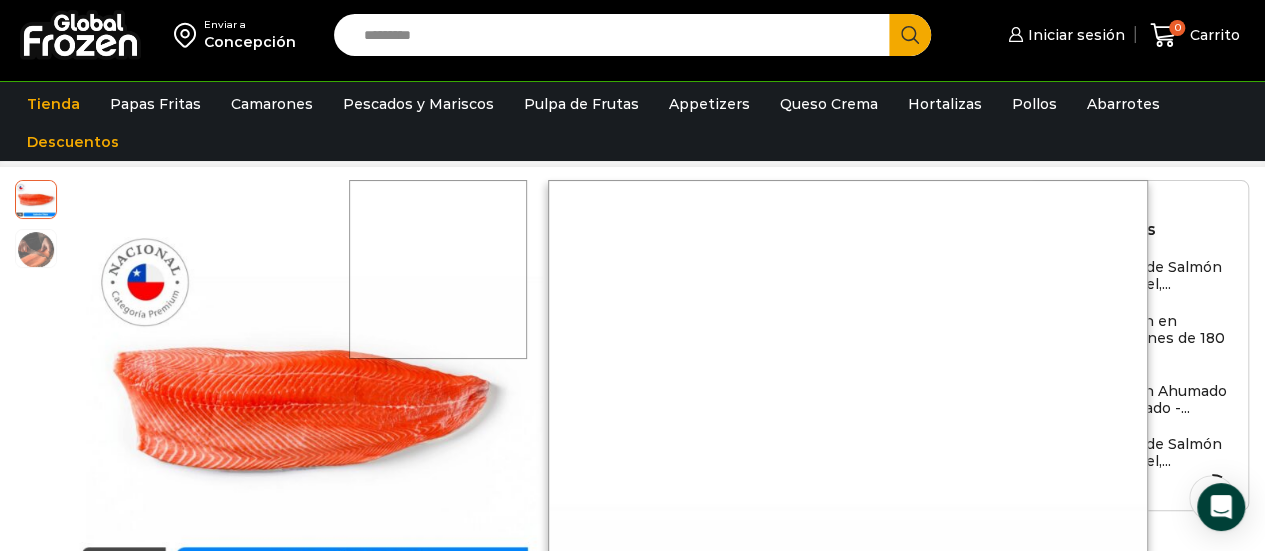 scroll, scrollTop: 226, scrollLeft: 0, axis: vertical 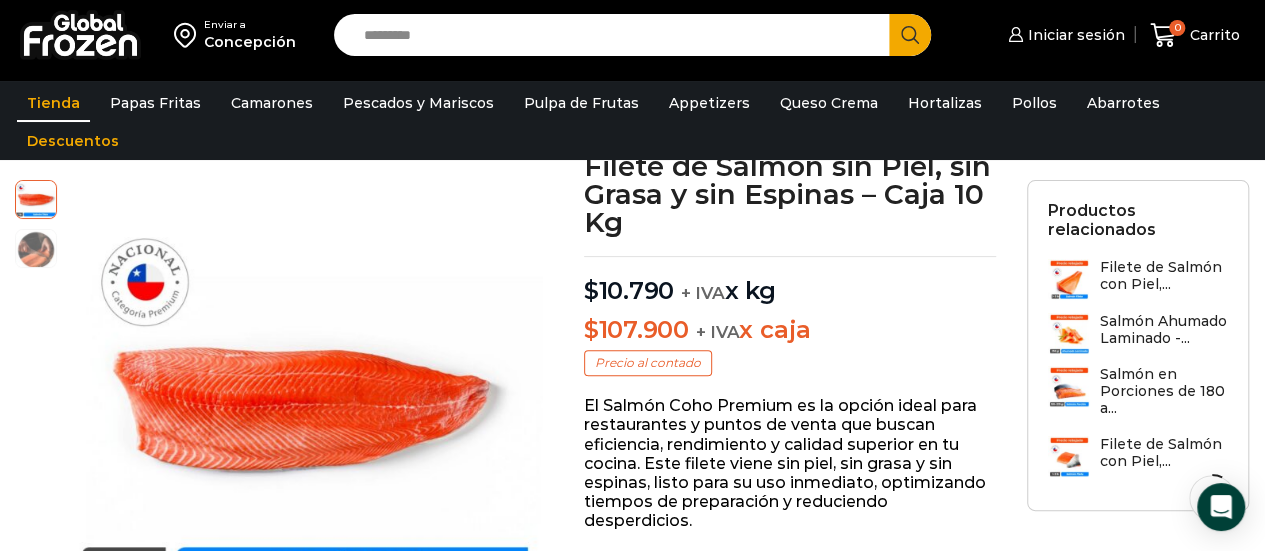 click on "Tienda" at bounding box center [53, 103] 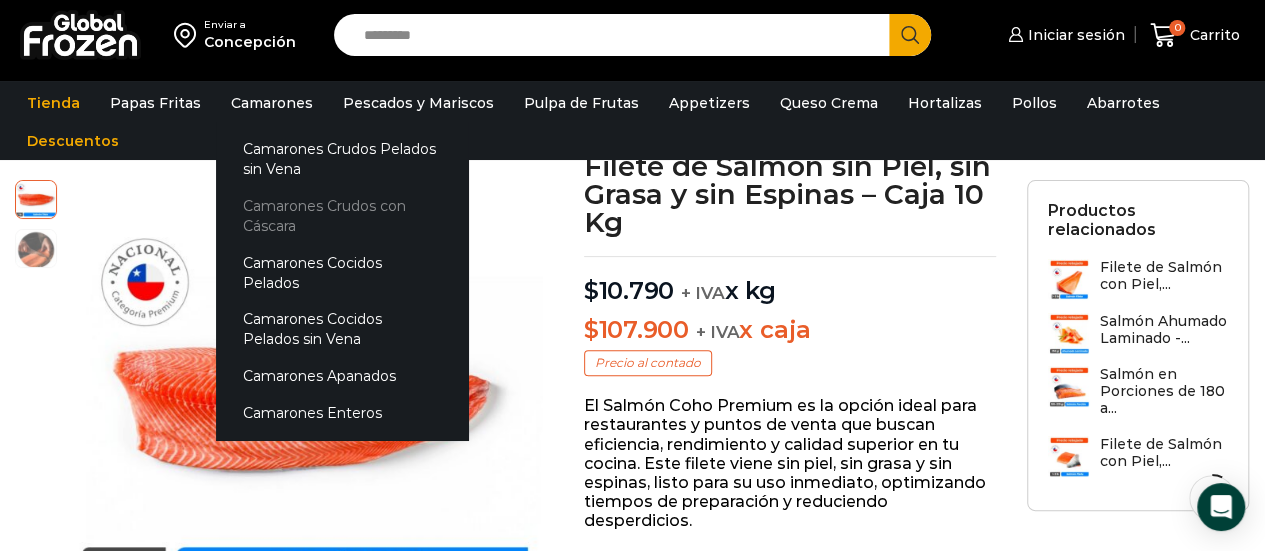 drag, startPoint x: 95, startPoint y: 52, endPoint x: 330, endPoint y: 220, distance: 288.8754 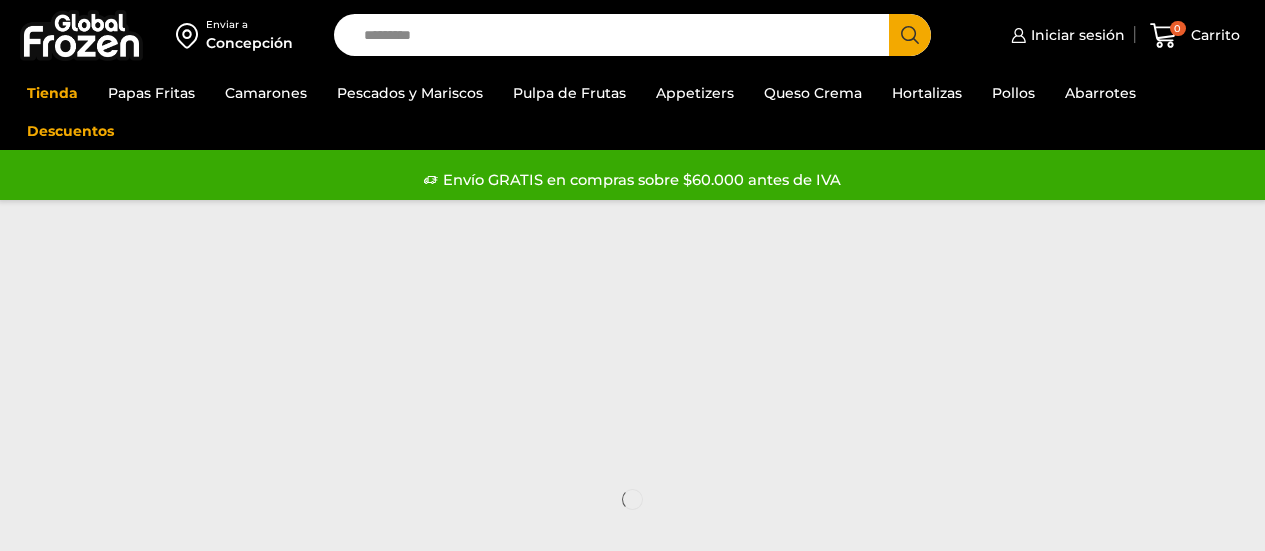 scroll, scrollTop: 0, scrollLeft: 0, axis: both 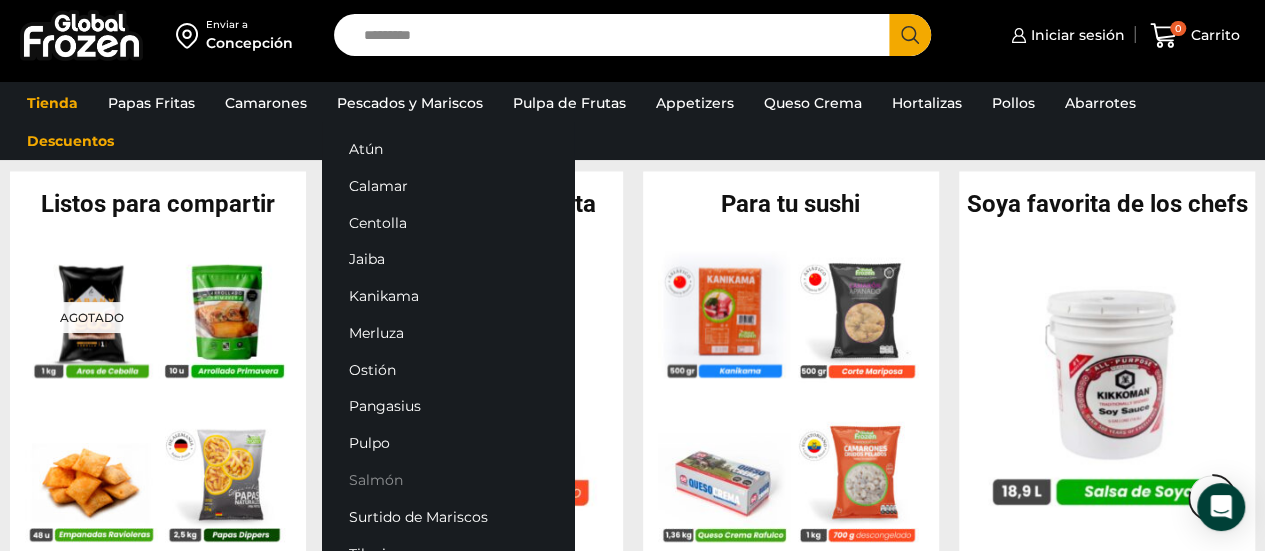 click on "Salmón" at bounding box center (448, 480) 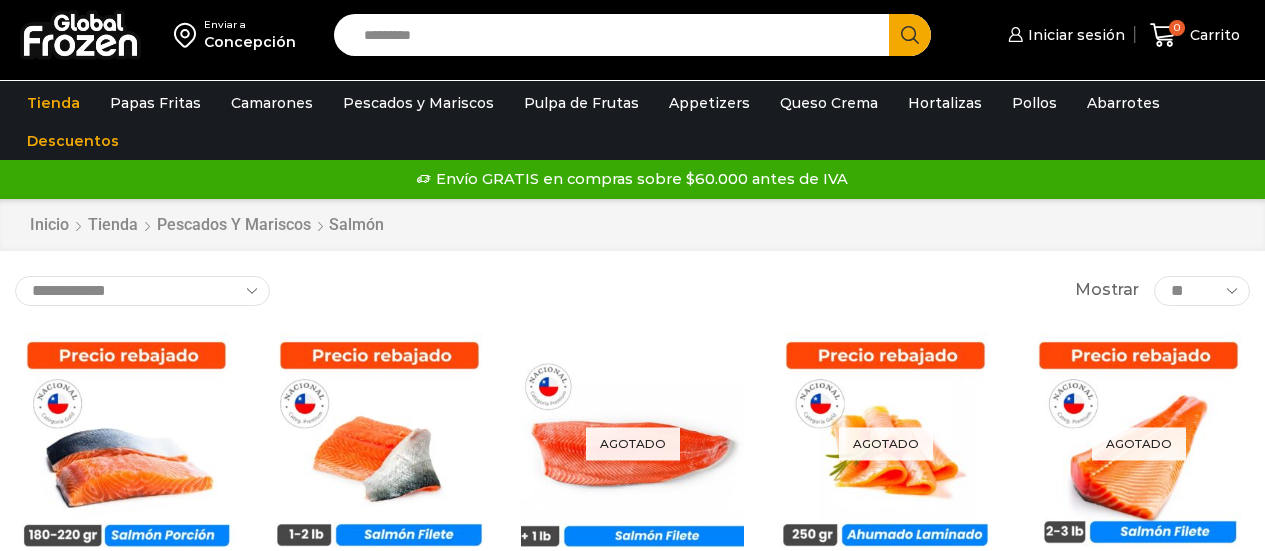 scroll, scrollTop: 0, scrollLeft: 0, axis: both 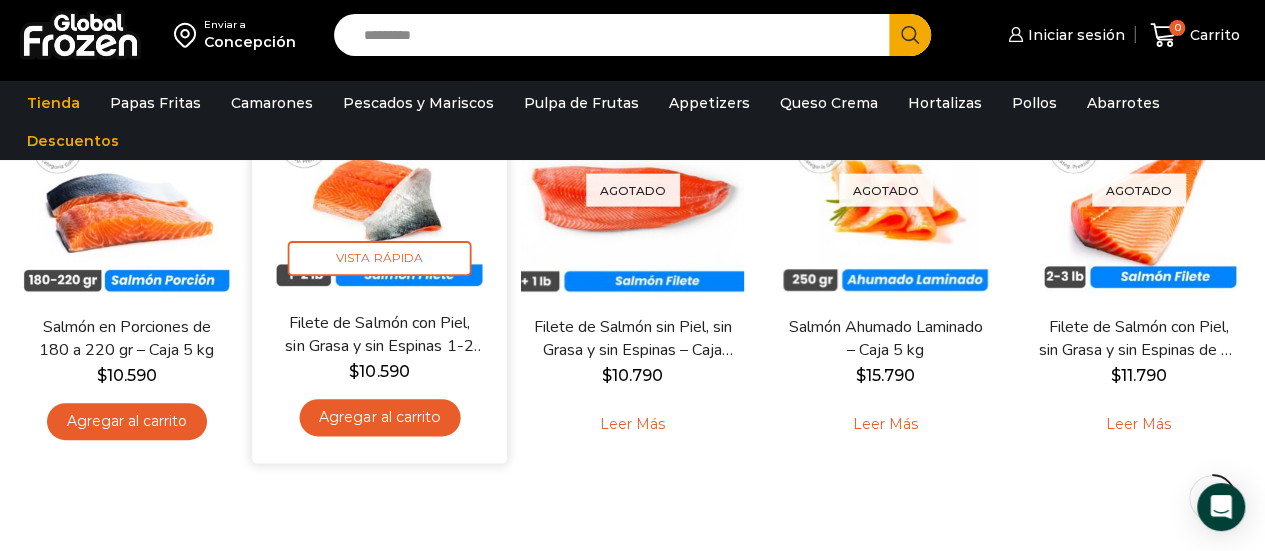 click on "Filete de Salmón con Piel, sin Grasa y sin Espinas 1-2 lb – Caja 10 Kg" at bounding box center (379, 334) 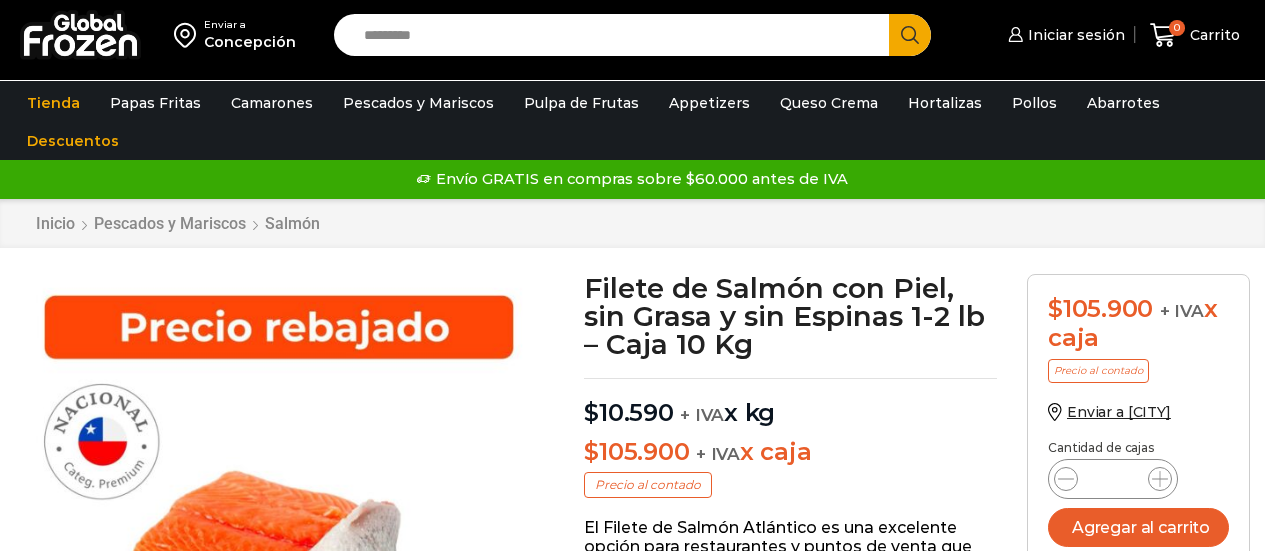 scroll, scrollTop: 0, scrollLeft: 0, axis: both 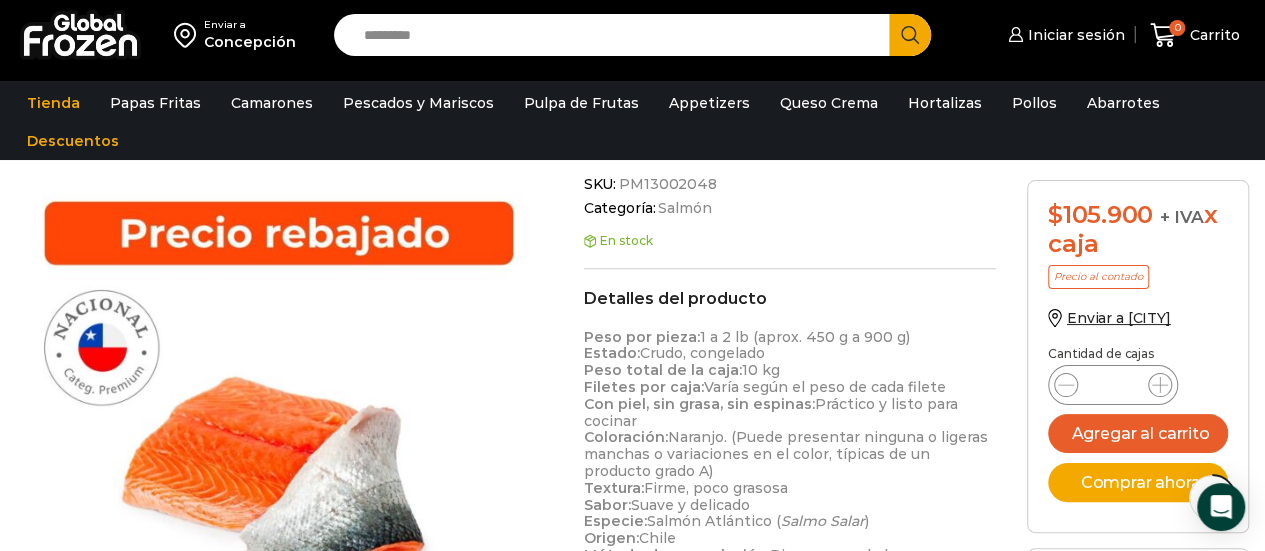 click at bounding box center [279, 444] 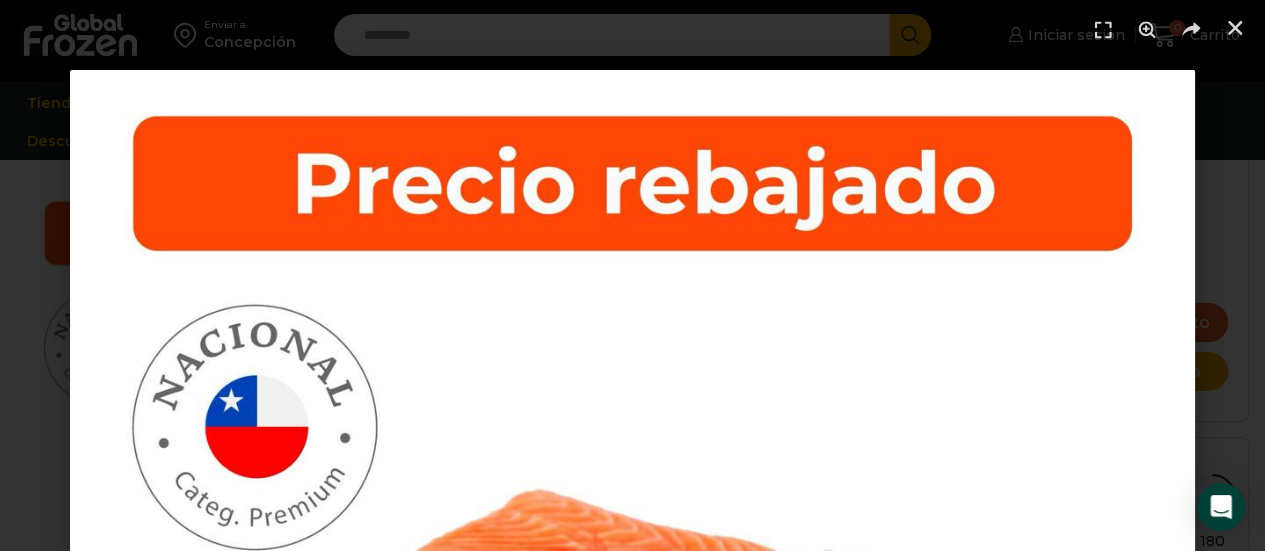 click at bounding box center [632, 632] 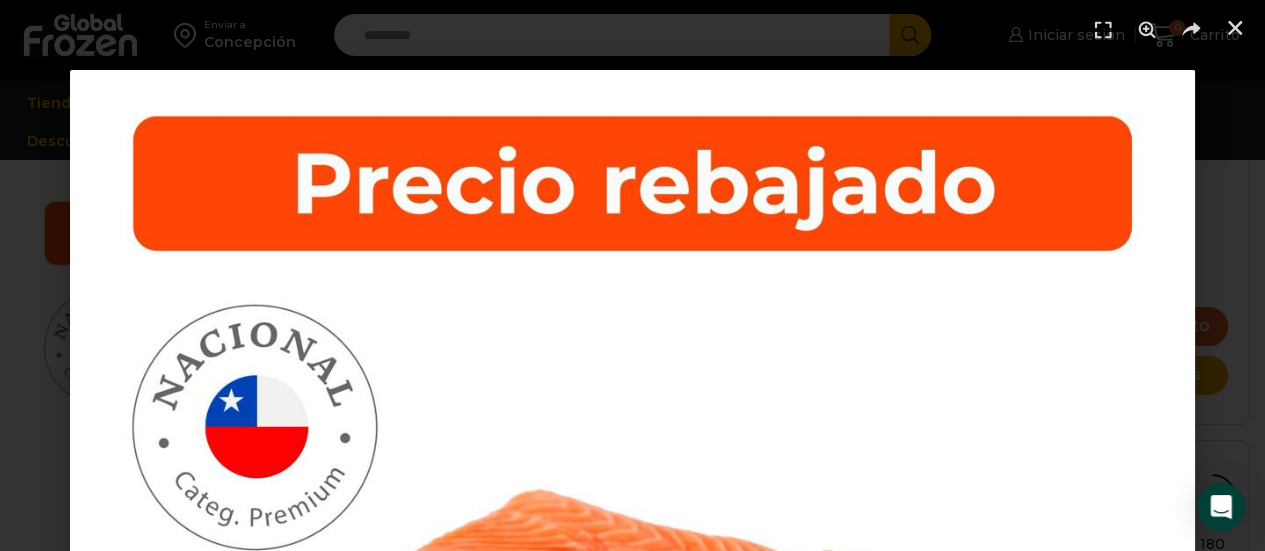 click at bounding box center (632, 632) 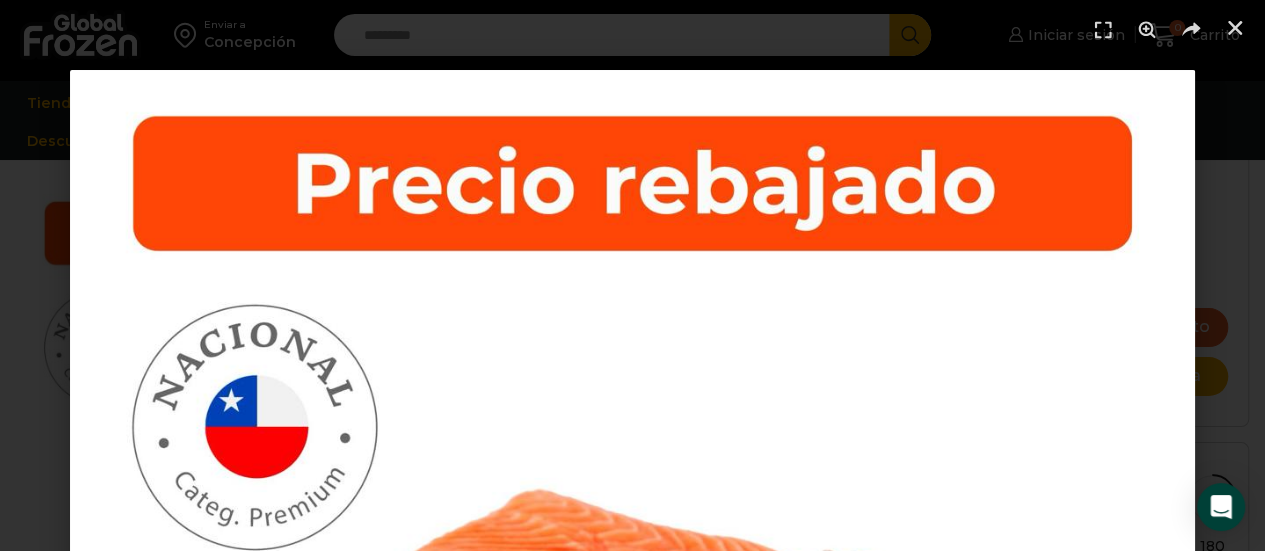 scroll, scrollTop: 1068, scrollLeft: 0, axis: vertical 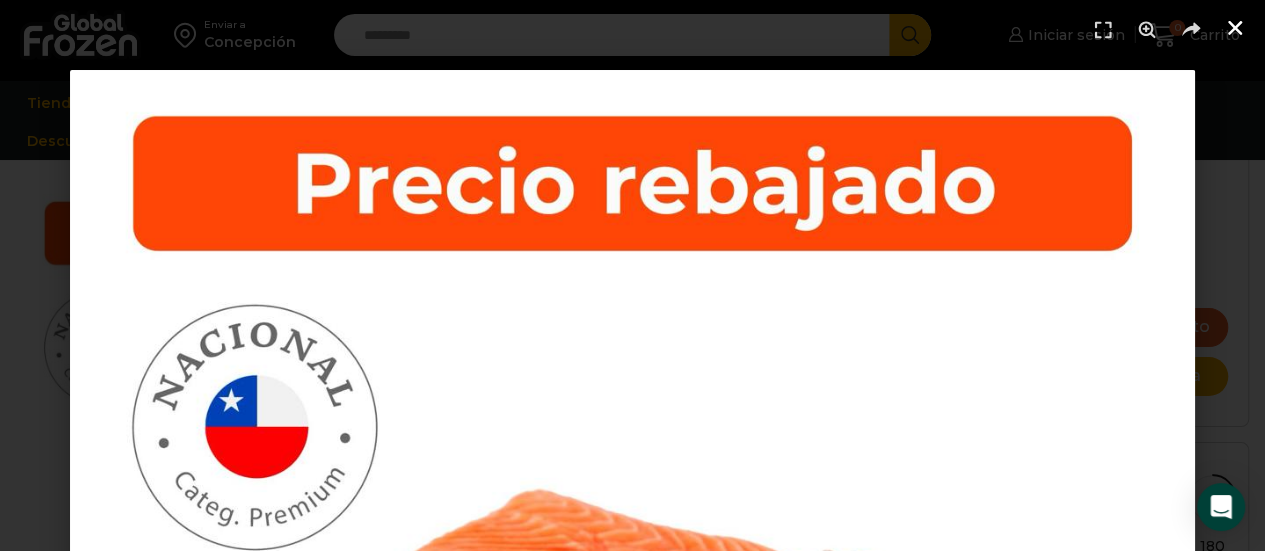 click at bounding box center [1235, 28] 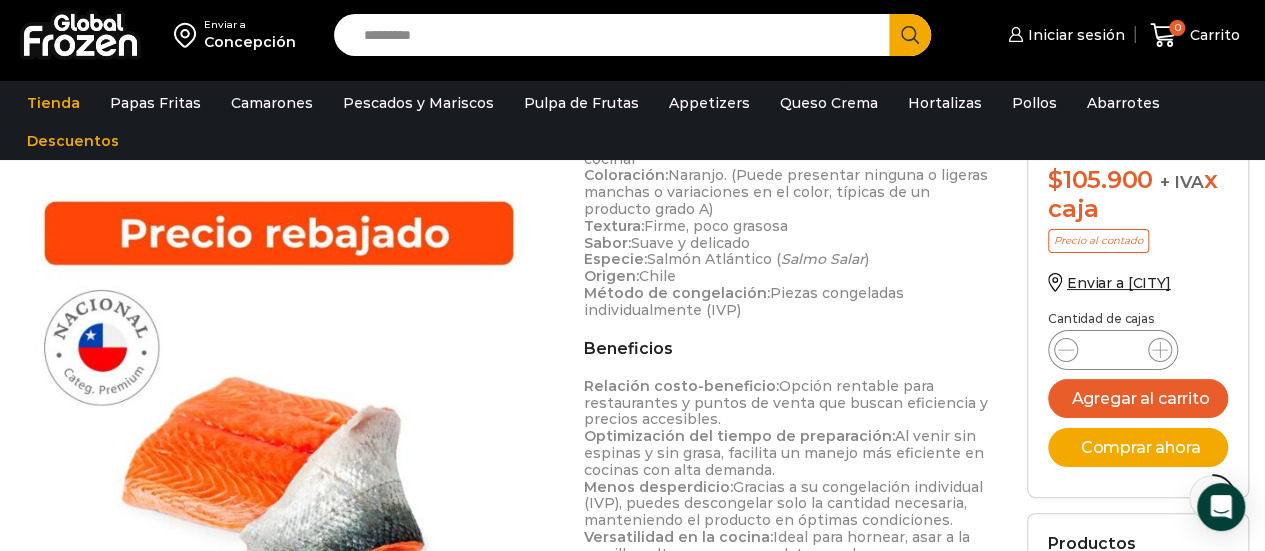 scroll, scrollTop: 997, scrollLeft: 0, axis: vertical 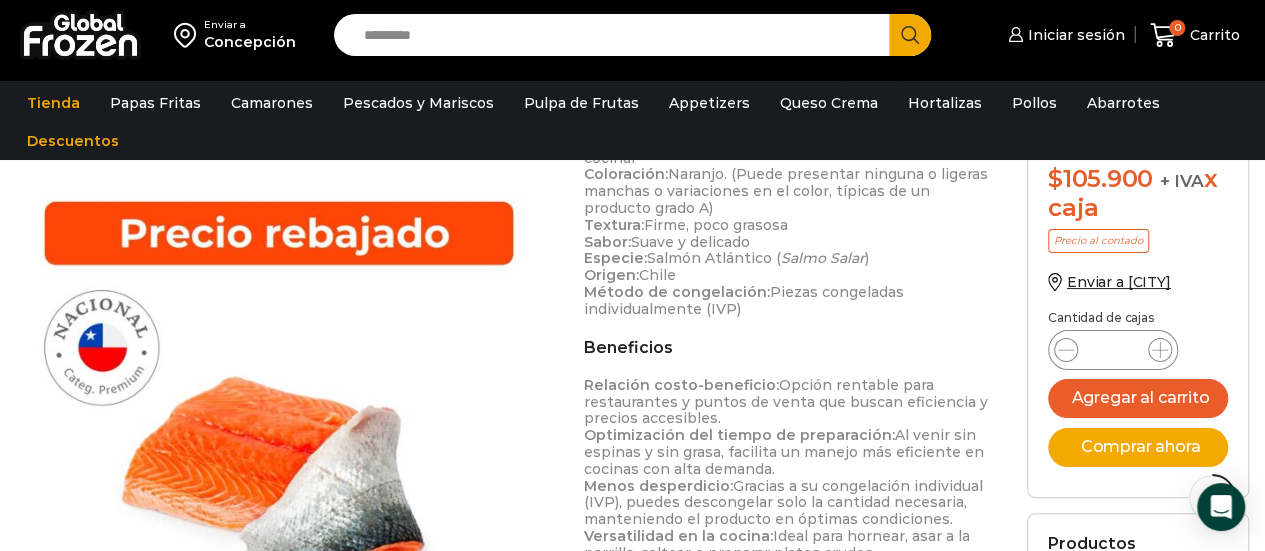 click on "Especie:" at bounding box center (615, 258) 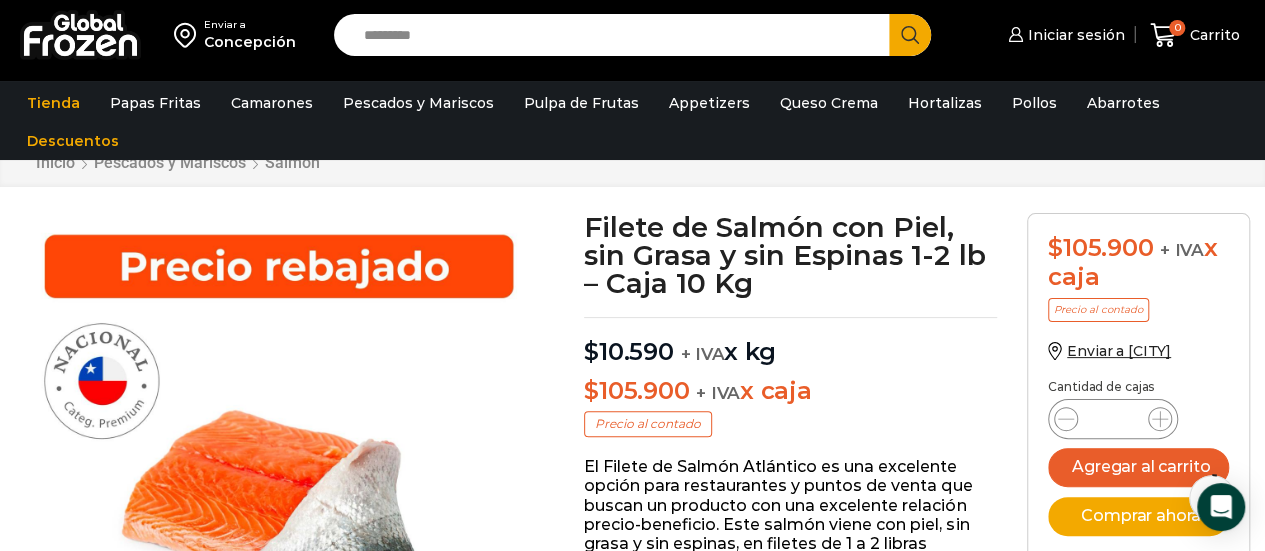 scroll, scrollTop: 79, scrollLeft: 0, axis: vertical 